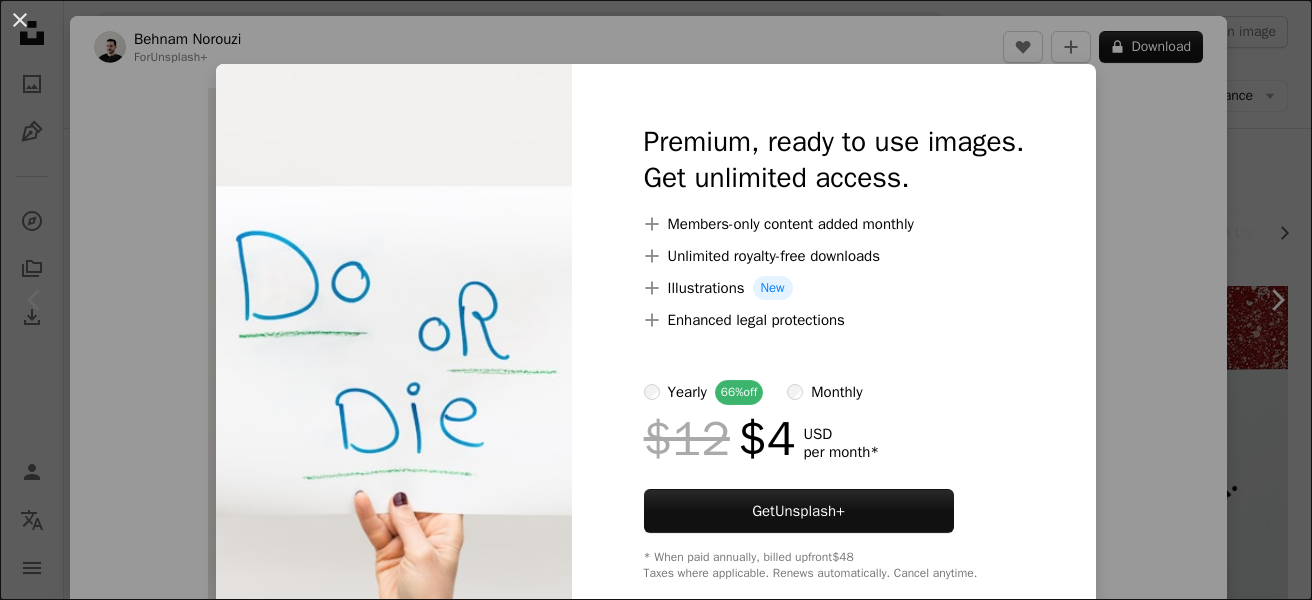 scroll, scrollTop: 111, scrollLeft: 0, axis: vertical 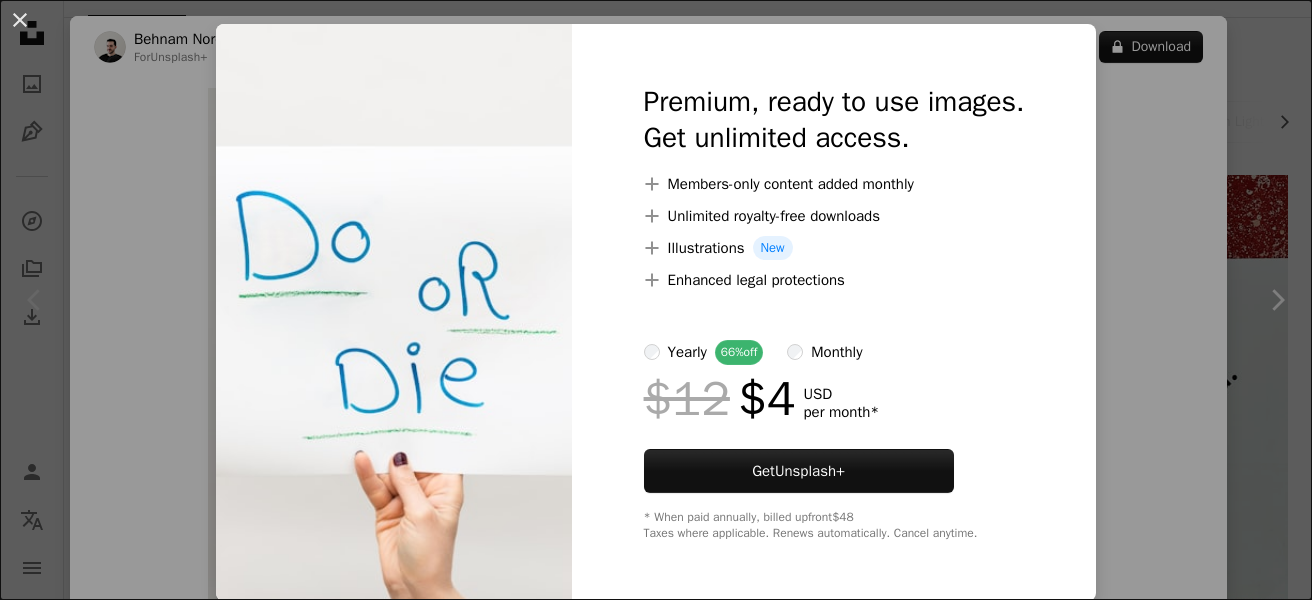 click on "An X shape Premium, ready to use images. Get unlimited access. A plus sign Members-only content added monthly A plus sign Unlimited royalty-free downloads A plus sign Illustrations  New A plus sign Enhanced legal protections yearly 66%  off monthly $12   $4 USD per month * Get  Unsplash+ * When paid annually, billed upfront  $48 Taxes where applicable. Renews automatically. Cancel anytime." at bounding box center (656, 300) 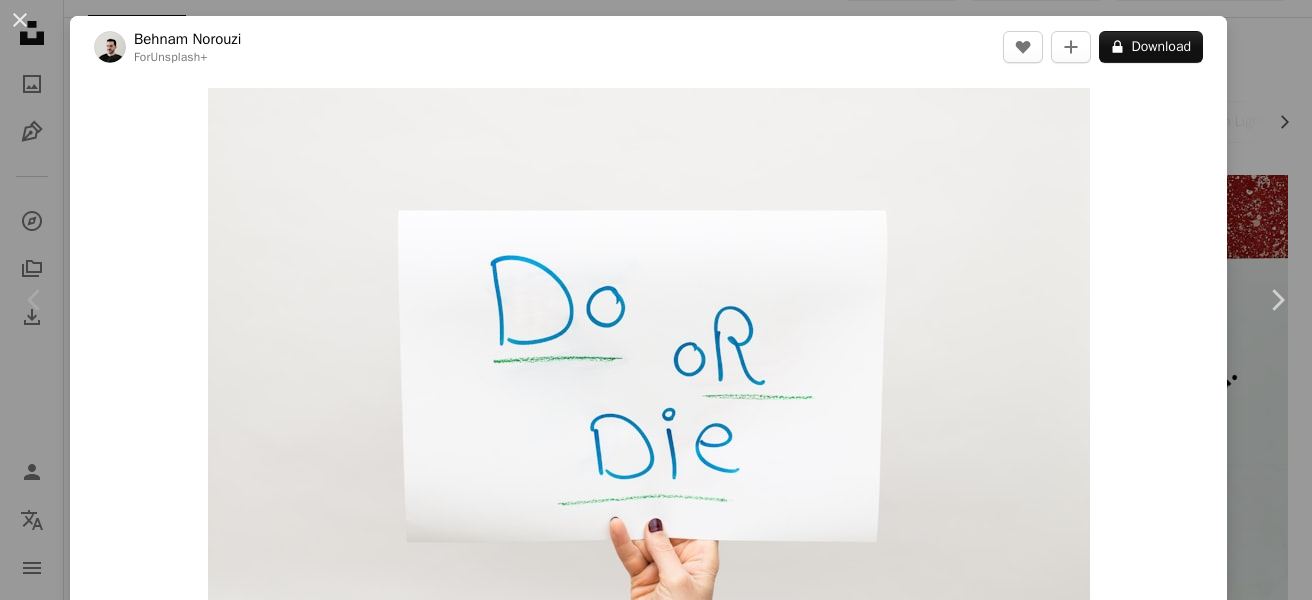 click on "[FIRST] [LAST] For Unsplash+ A heart A plus sign A lock Download Zoom in A forward-right arrow Share More Actions Calendar outlined Published on March 29, 2023 Safety Licensed under the Unsplash+ License protest signs activism activist protest sign protest banner Public domain images From this series Chevron right Plus sign for Unsplash+ Plus sign for Unsplash+ Plus sign for Unsplash+ Plus sign for Unsplash+ Plus sign for Unsplash+ Plus sign for Unsplash+ Plus sign for Unsplash+ Plus sign for Unsplash+ Plus sign for Unsplash+ Plus sign for Unsplash+ Related images Plus sign for Unsplash+ A heart A plus sign [FIRST] [LAST] For Unsplash+ A lock Download Plus sign for Unsplash+ A heart A plus sign A Chosen Soul For Unsplash+ A lock Download Plus sign for Unsplash+ A heart A plus sign [FIRST] [LAST] For Unsplash+ A lock Download Plus sign for Unsplash+ A heart A plus sign Getty Images For Unsplash+ A lock Download Plus sign for Unsplash+ A heart A plus sign Getty Images For Unsplash+ A lock" at bounding box center [656, 300] 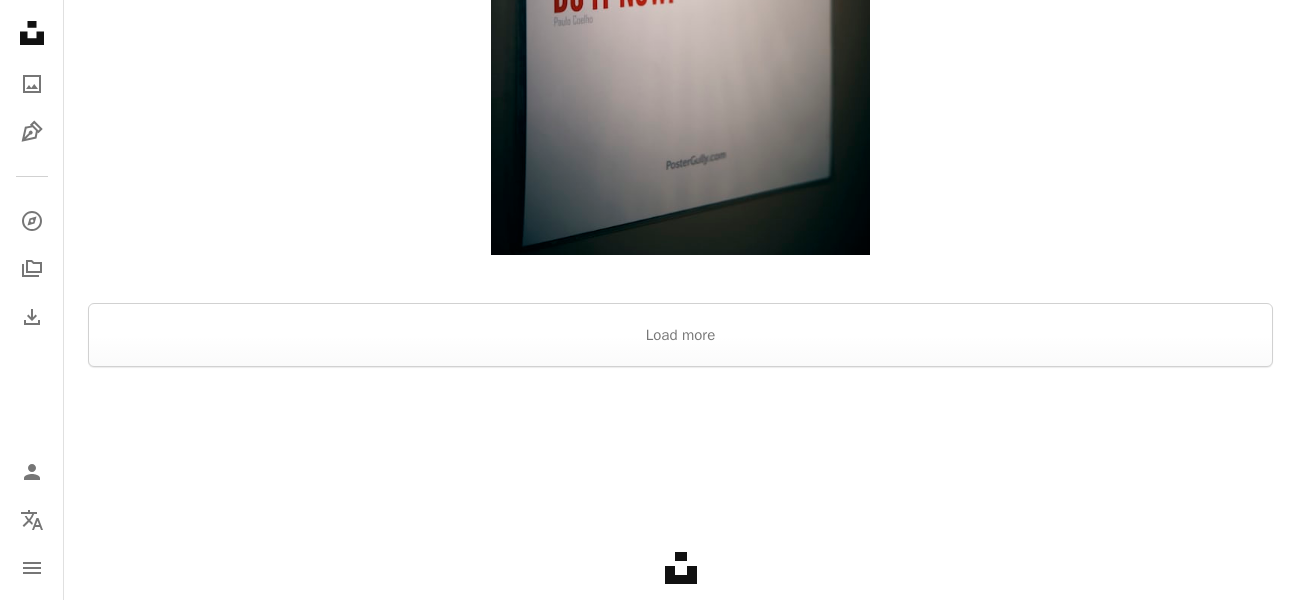 scroll, scrollTop: 3230, scrollLeft: 0, axis: vertical 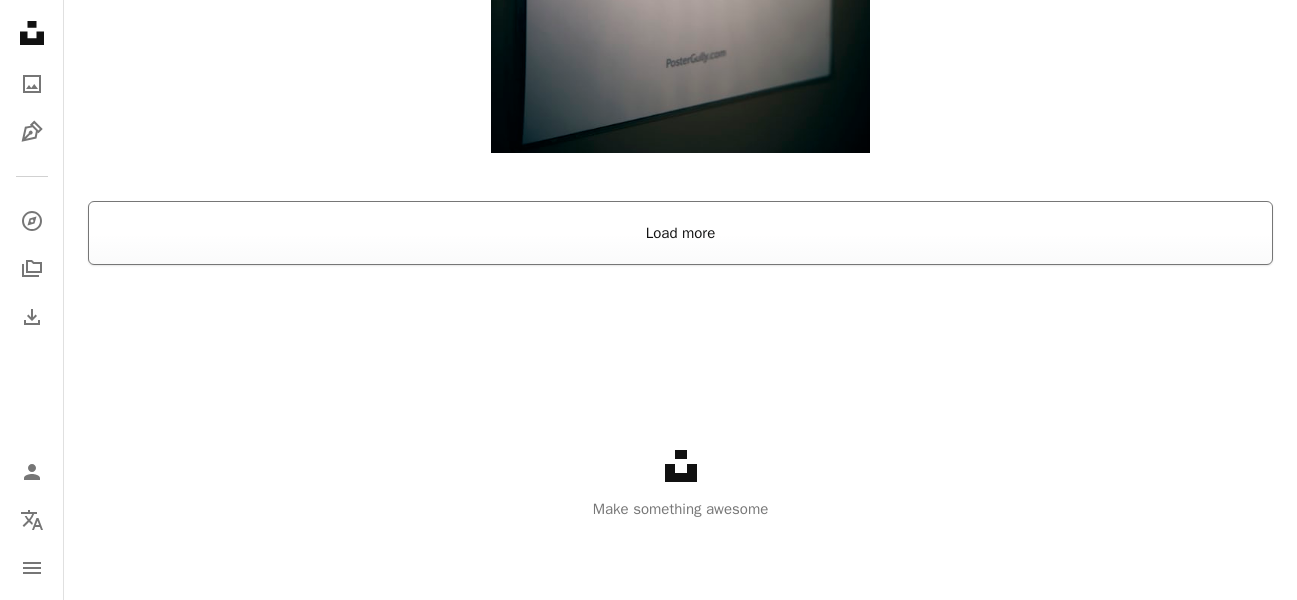 click on "Load more" at bounding box center [680, 233] 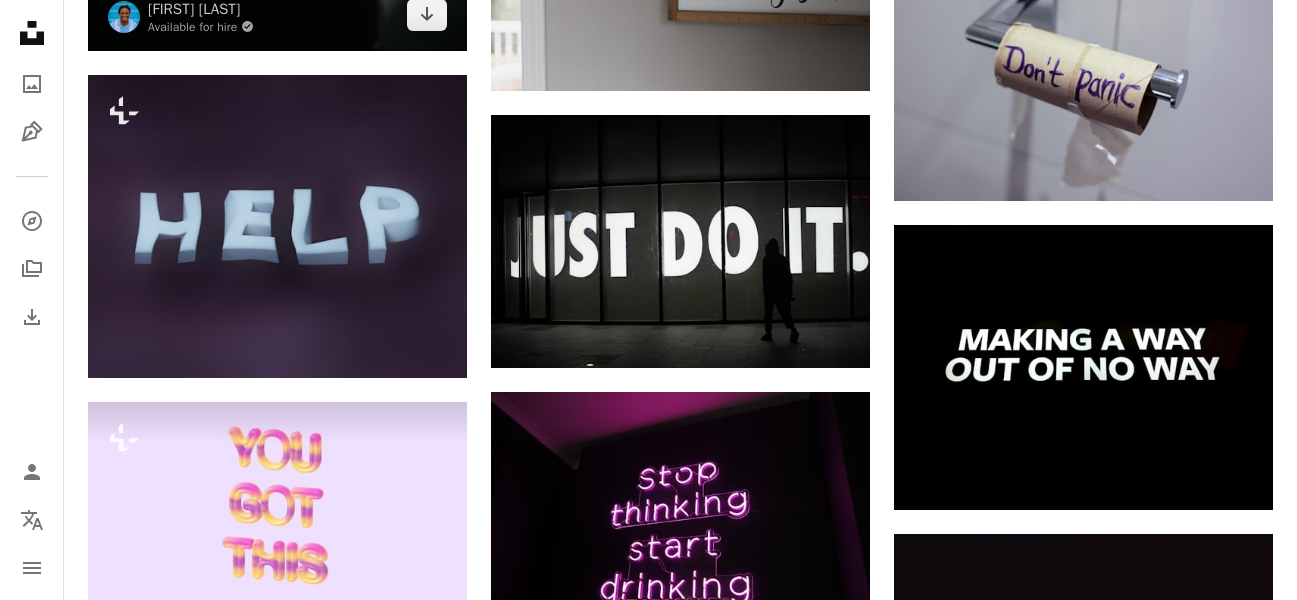 scroll, scrollTop: 3847, scrollLeft: 0, axis: vertical 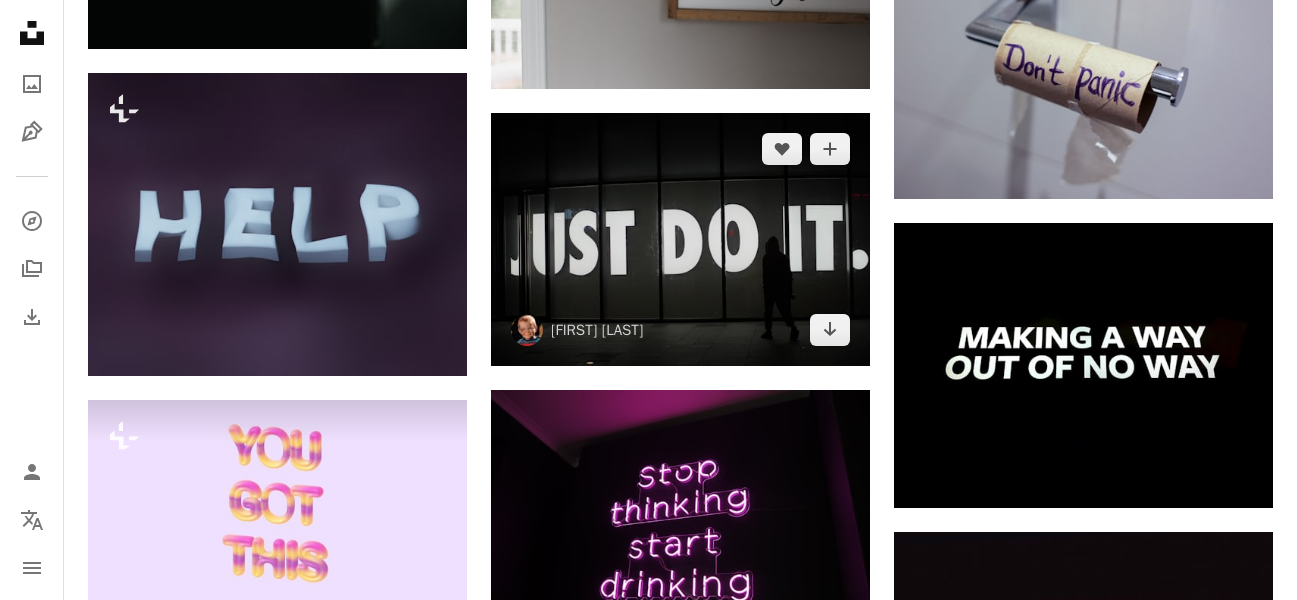 click at bounding box center (680, 239) 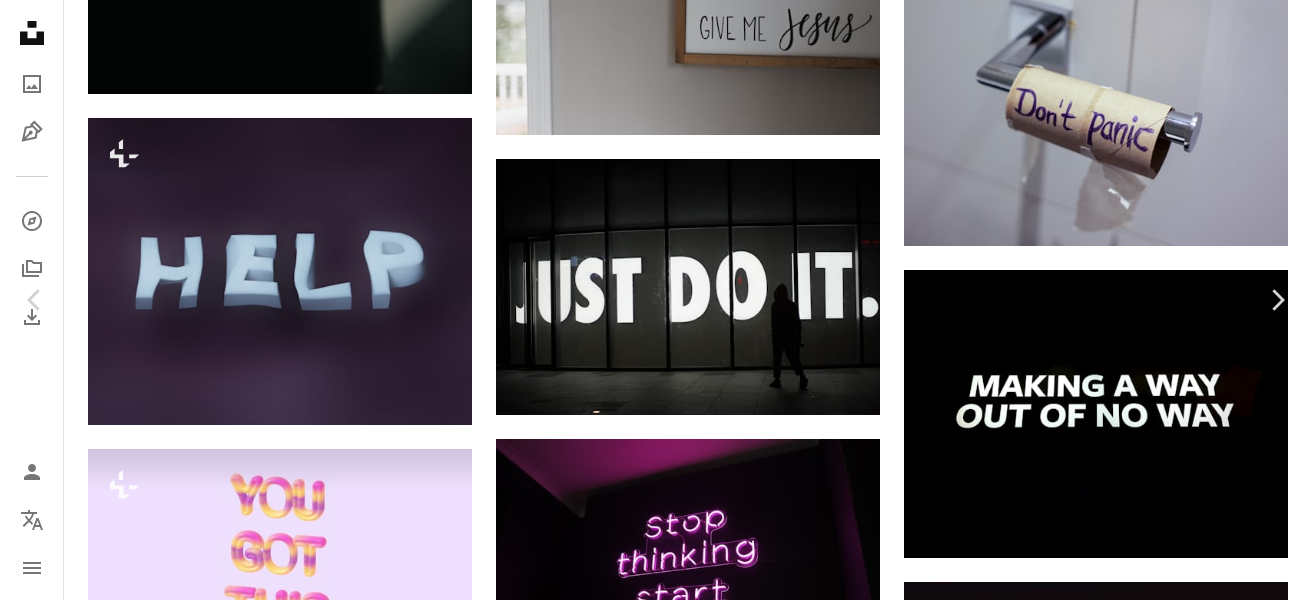 click on "Chevron down" 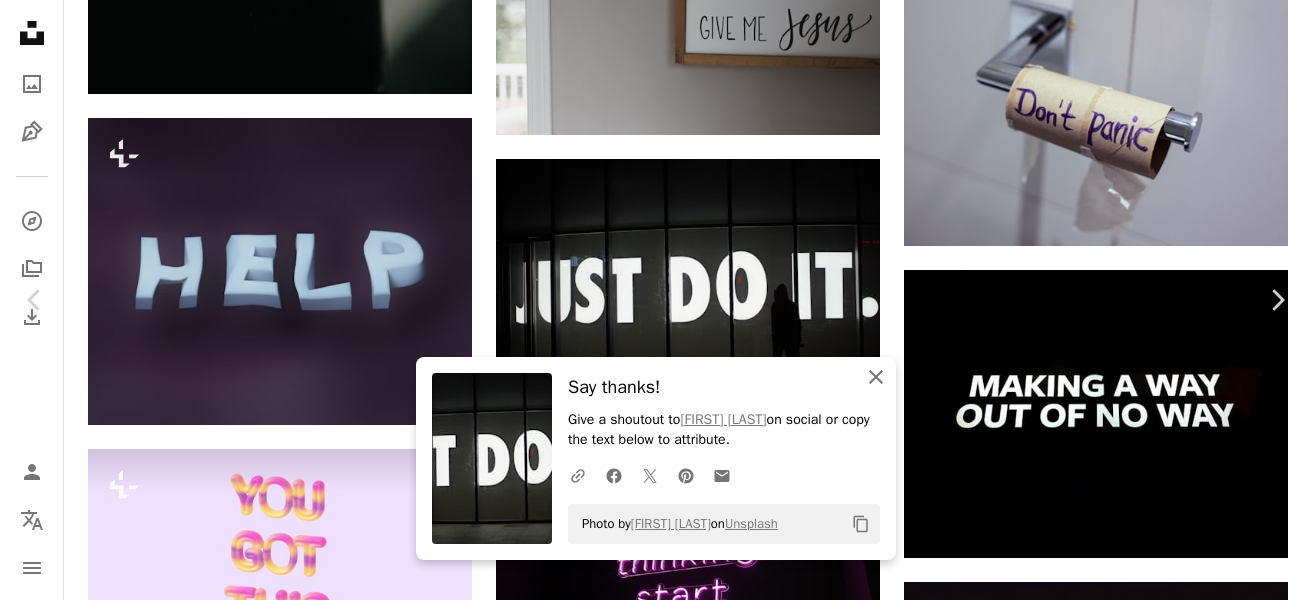 drag, startPoint x: 874, startPoint y: 366, endPoint x: 768, endPoint y: 339, distance: 109.38464 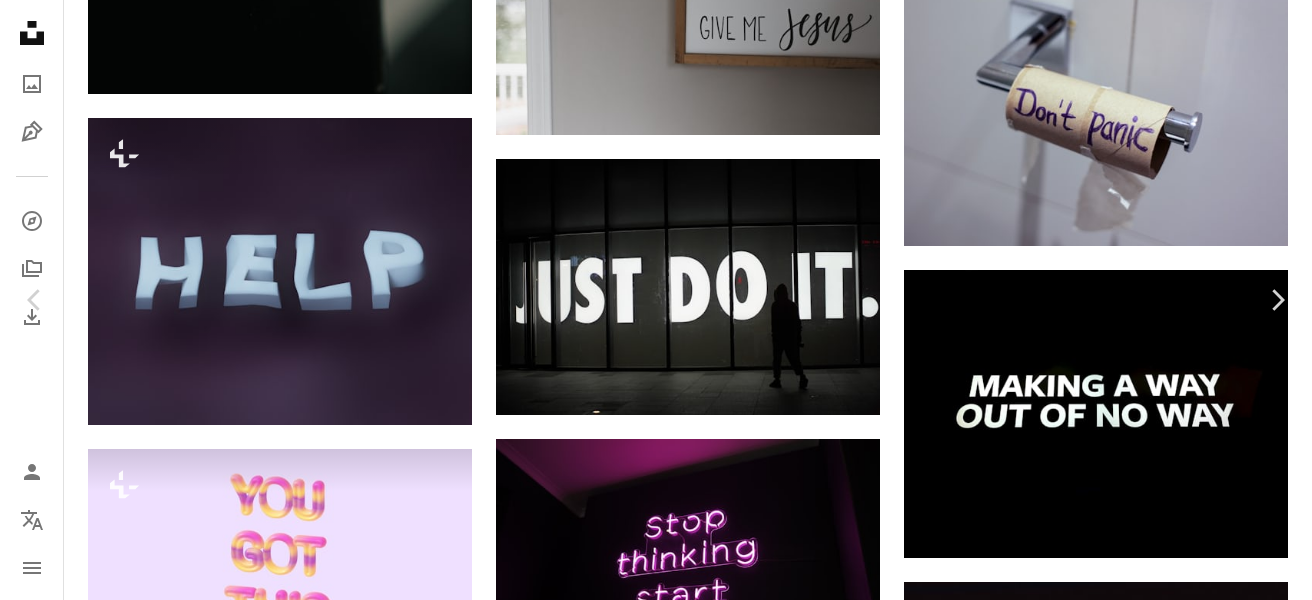 click on "An X shape" at bounding box center [20, 20] 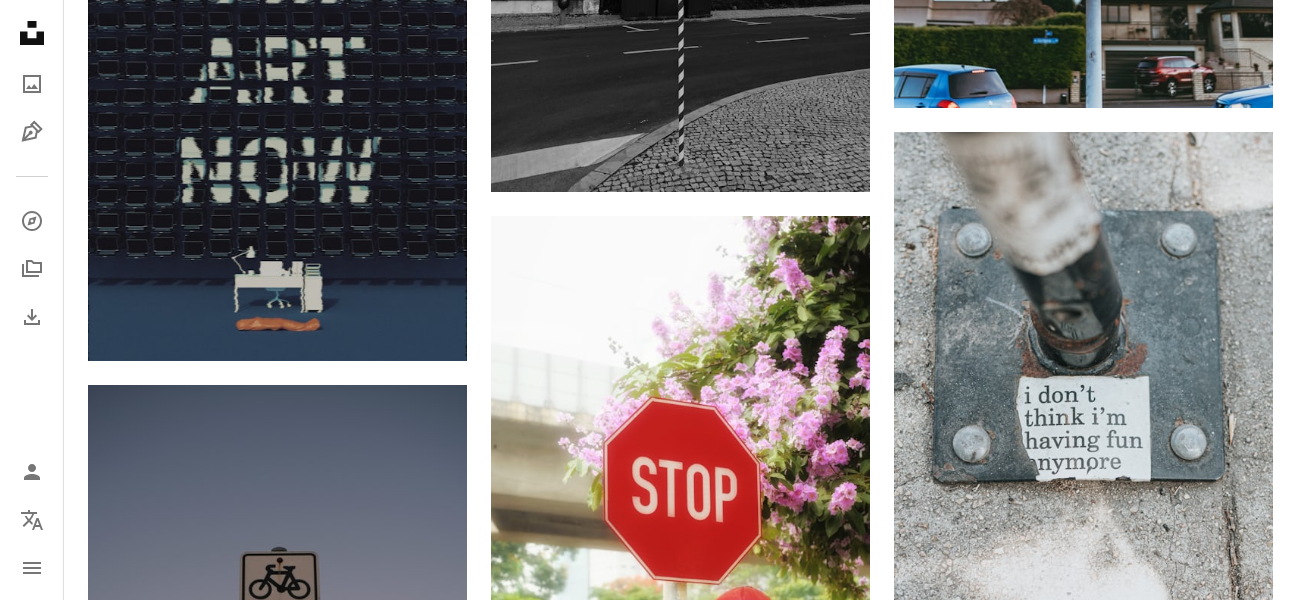 scroll, scrollTop: 8861, scrollLeft: 0, axis: vertical 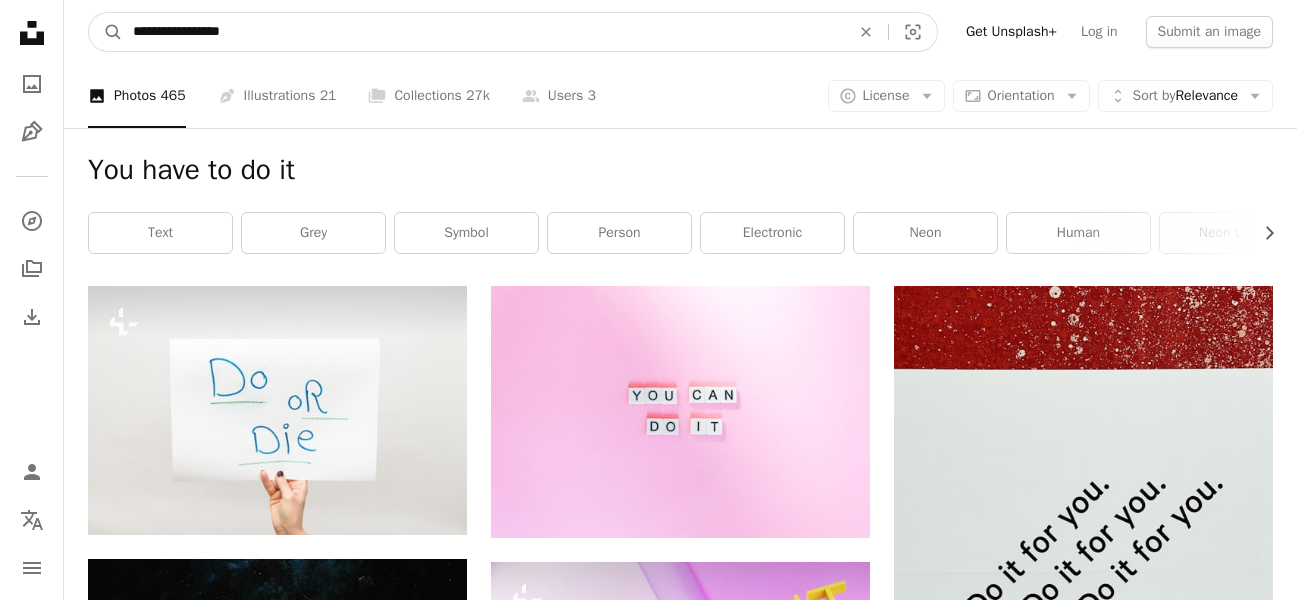 click on "**********" at bounding box center (483, 32) 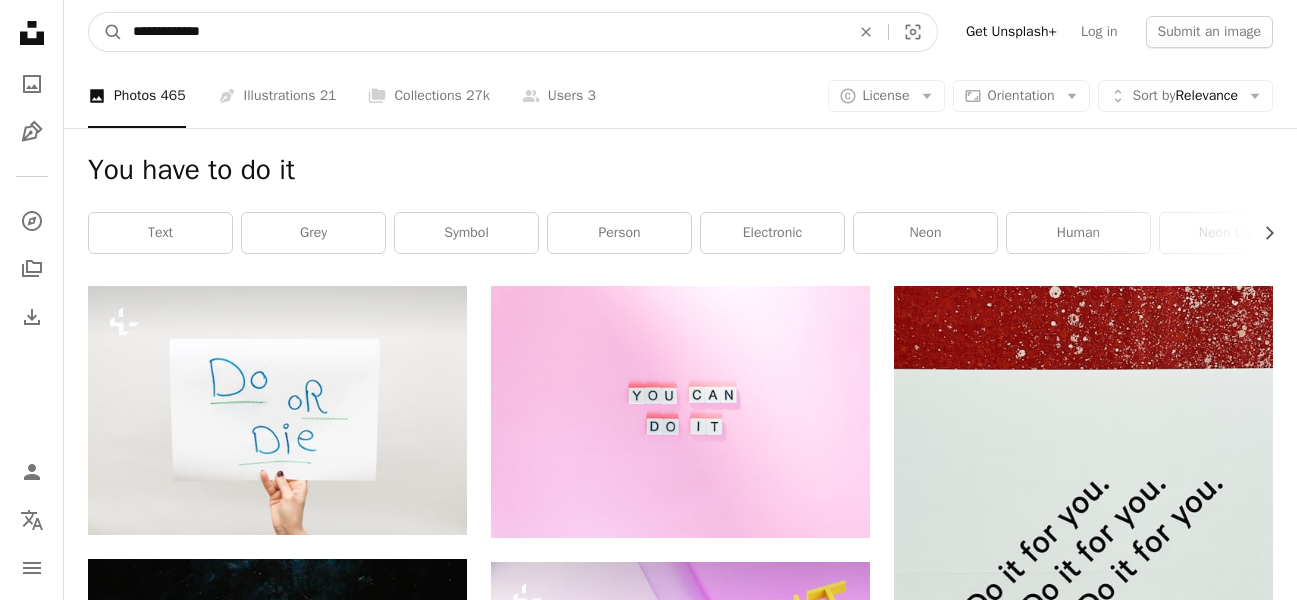 type on "**********" 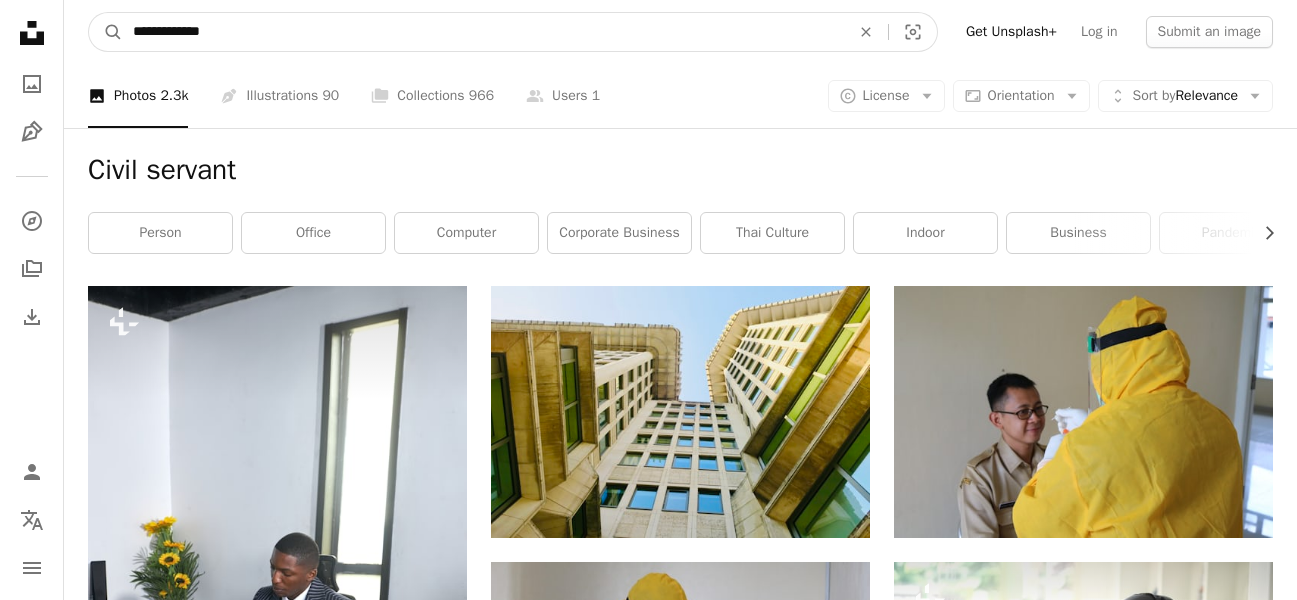 click on "**********" at bounding box center [483, 32] 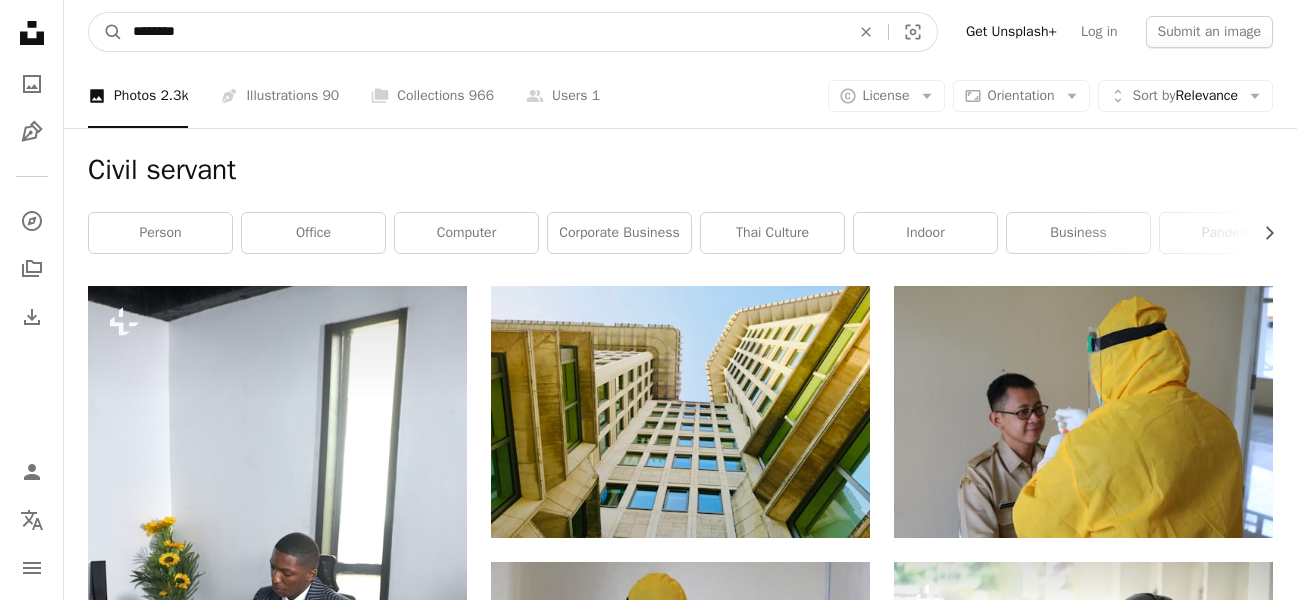 type on "********" 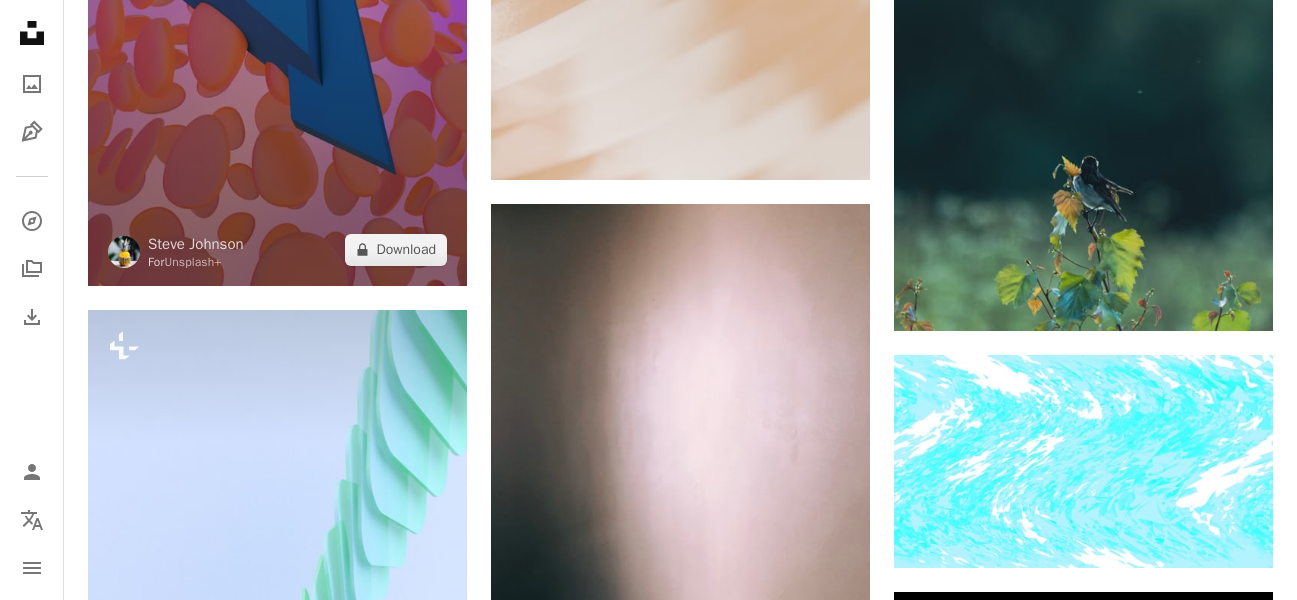 scroll, scrollTop: 0, scrollLeft: 0, axis: both 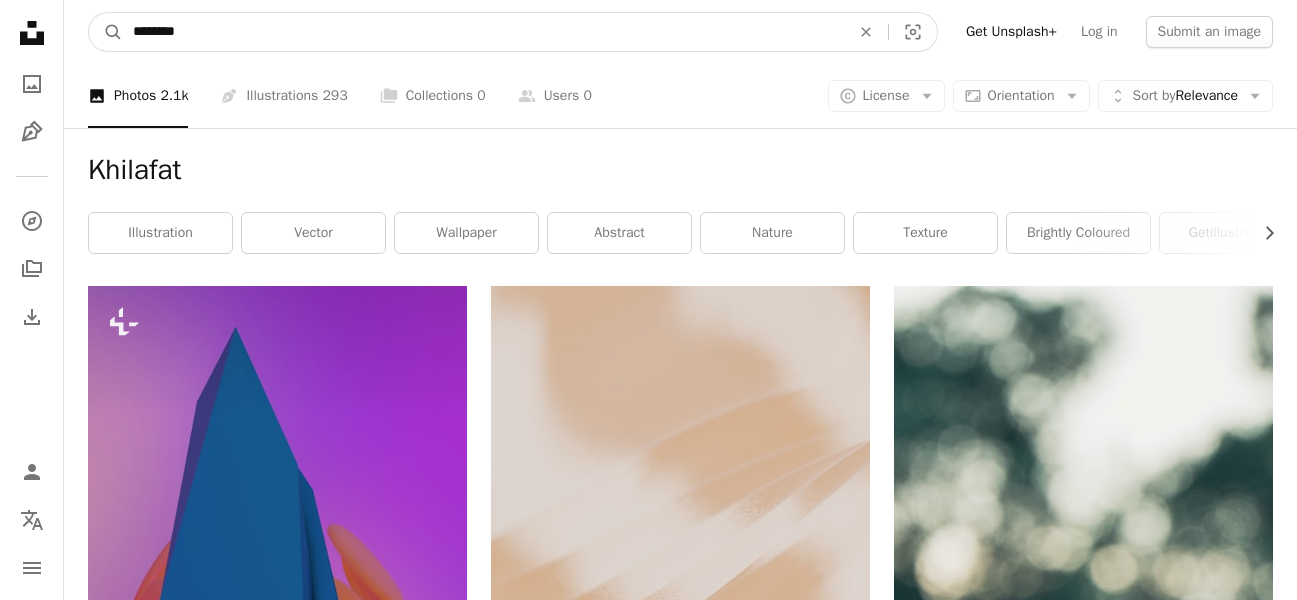 click on "********" at bounding box center [483, 32] 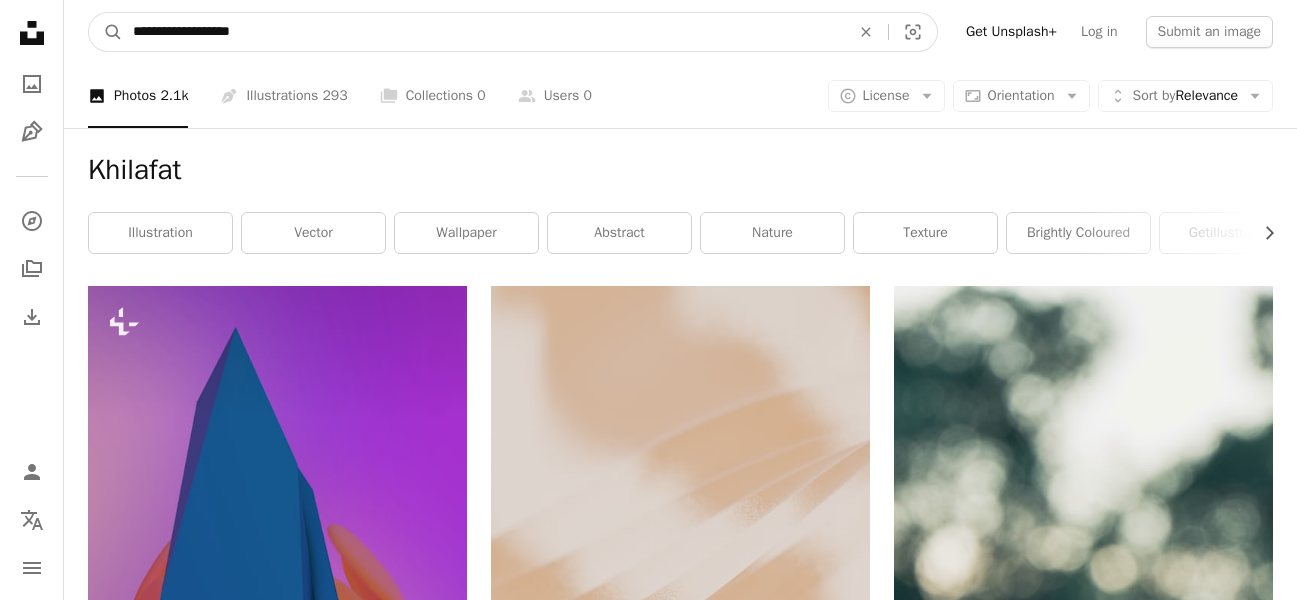 type on "**********" 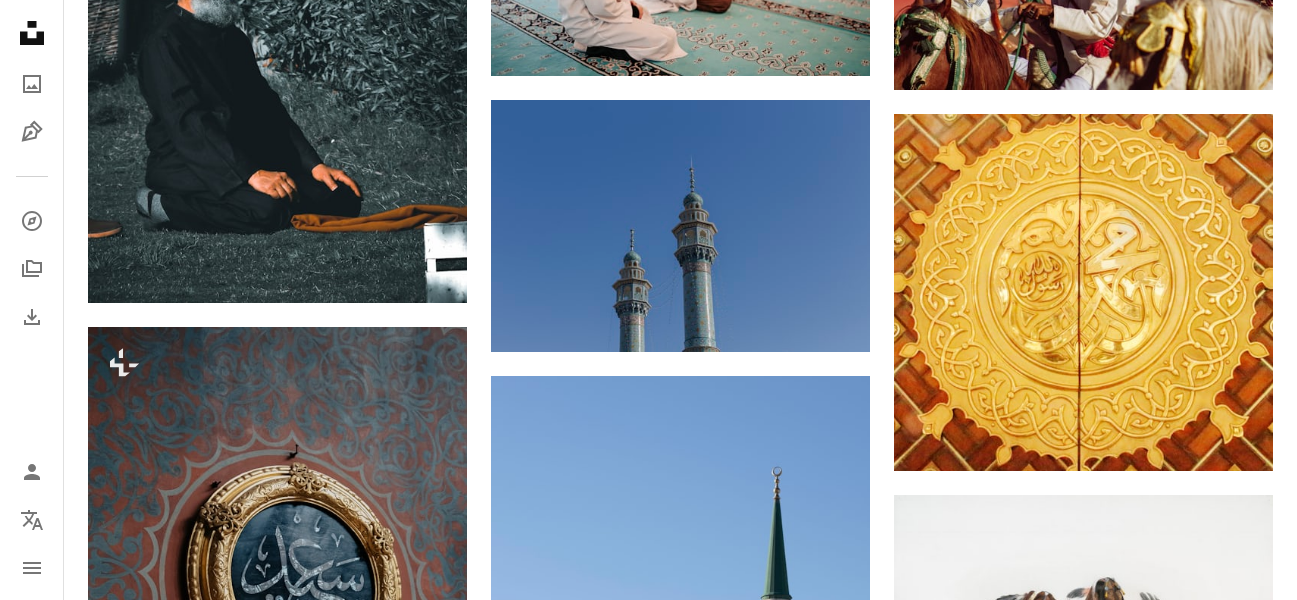 scroll, scrollTop: 1562, scrollLeft: 0, axis: vertical 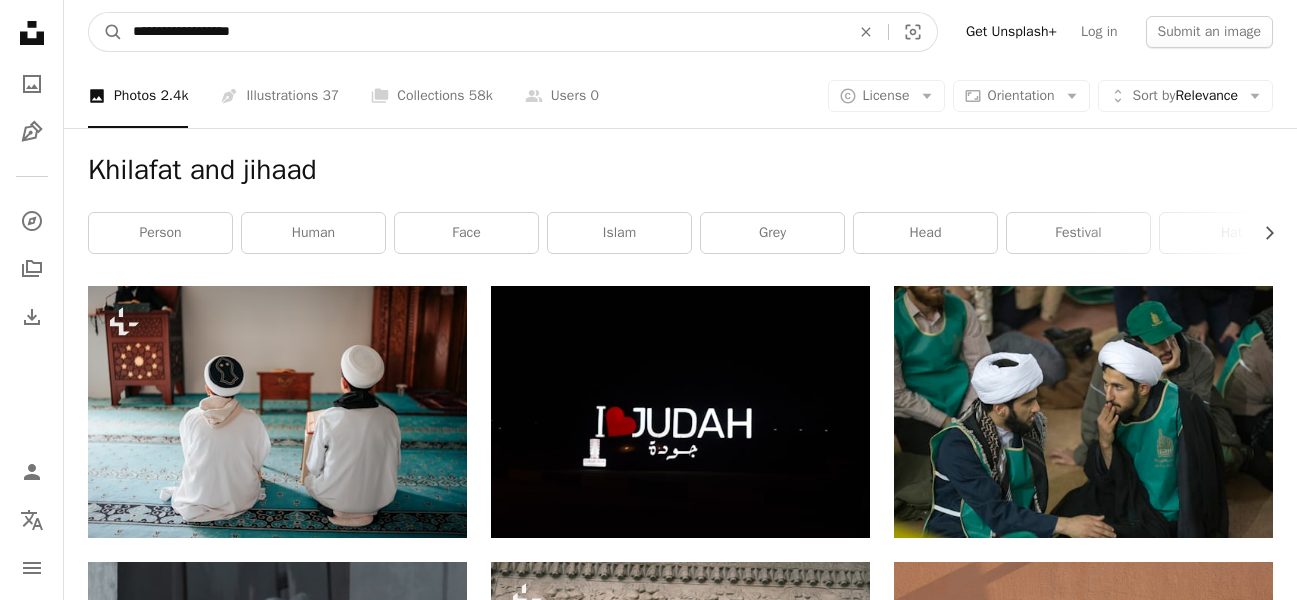 drag, startPoint x: 209, startPoint y: 36, endPoint x: -47, endPoint y: 117, distance: 268.50885 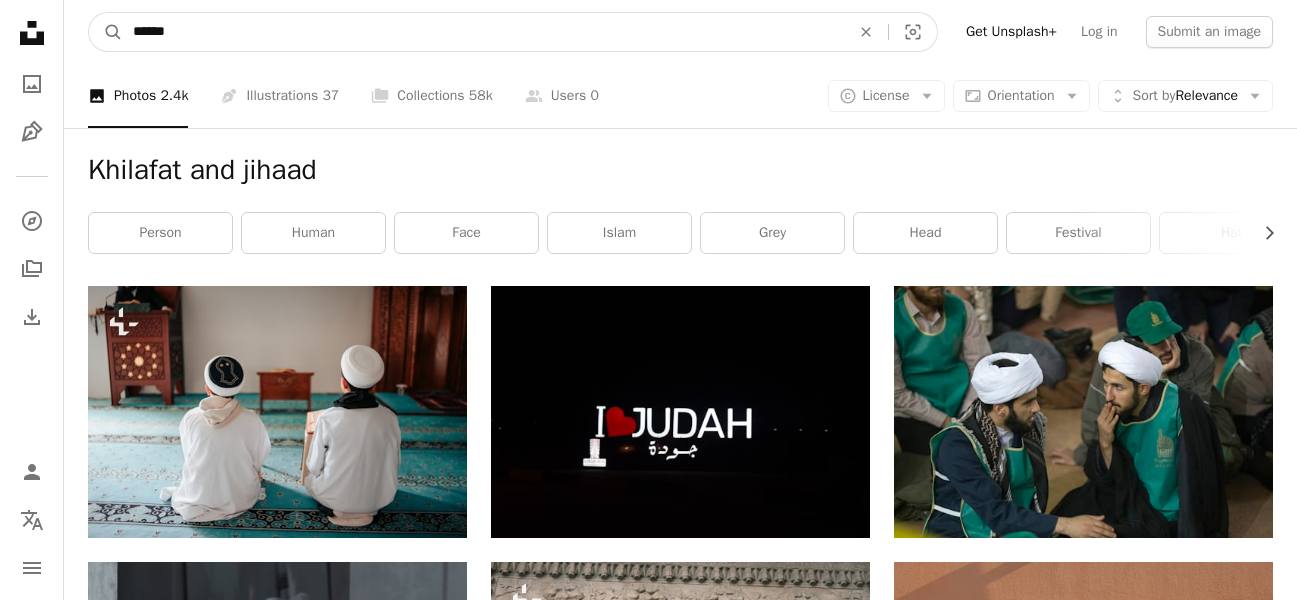 type on "******" 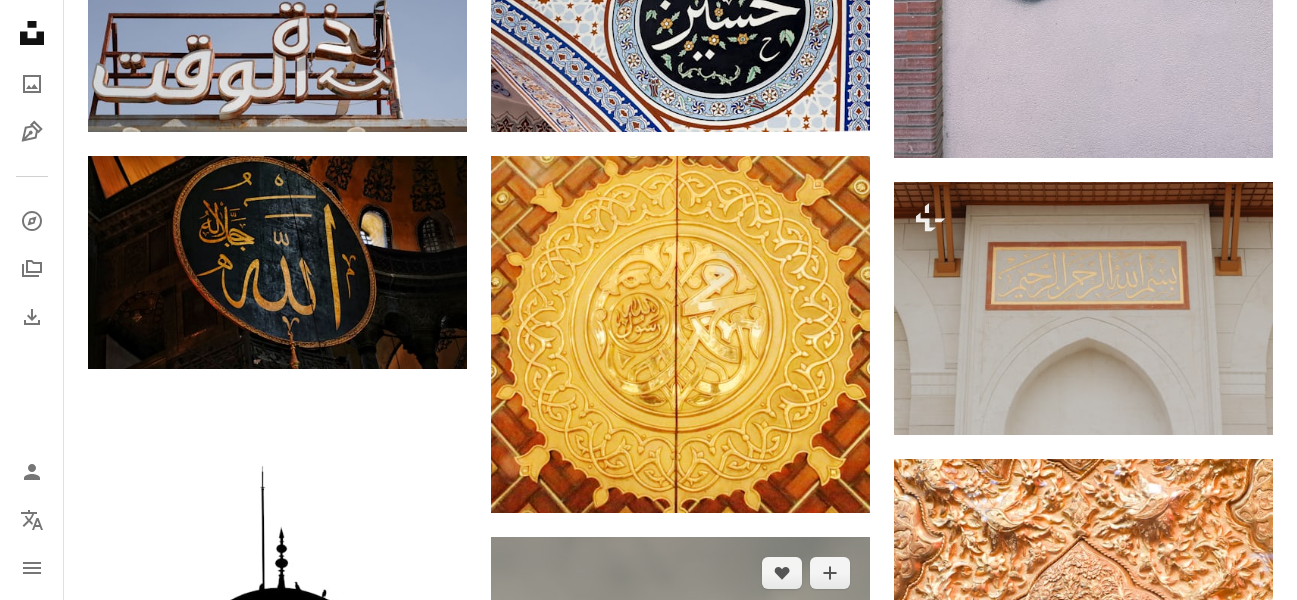 scroll, scrollTop: 898, scrollLeft: 0, axis: vertical 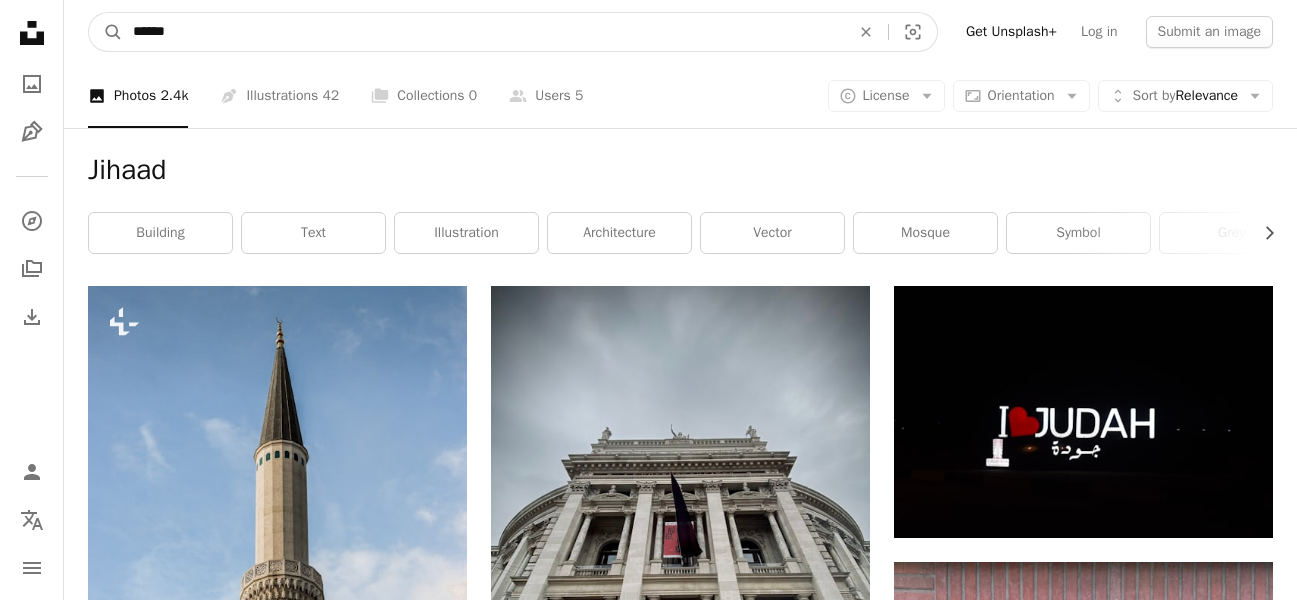click on "******" at bounding box center [483, 32] 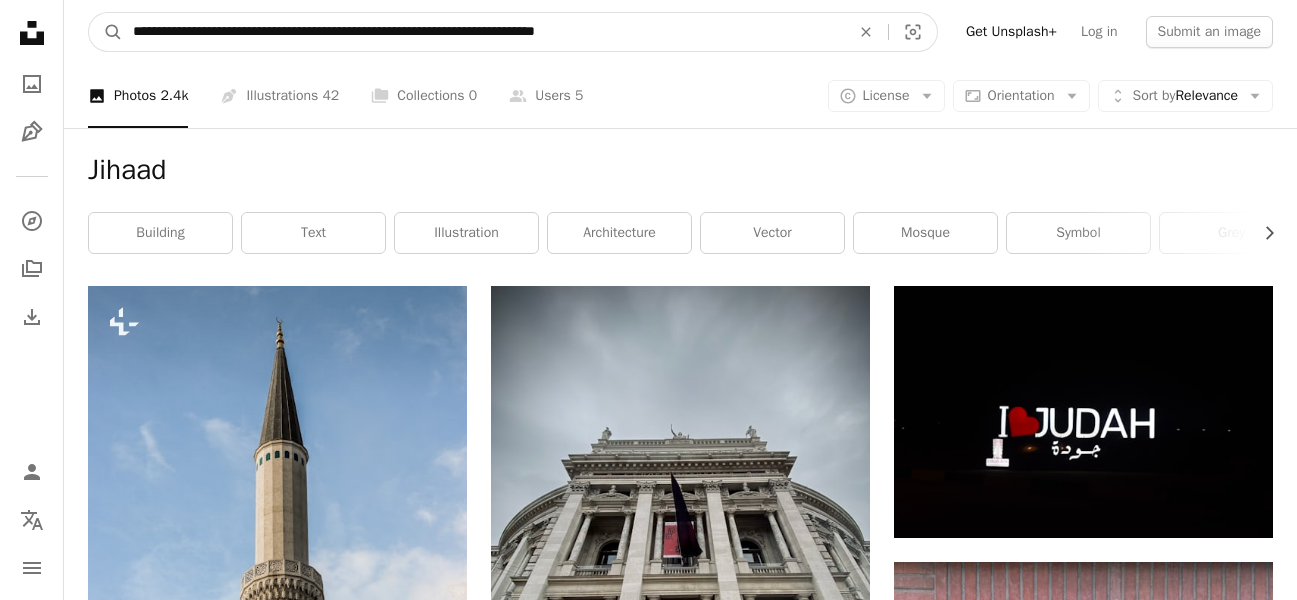 click on "**********" at bounding box center [483, 32] 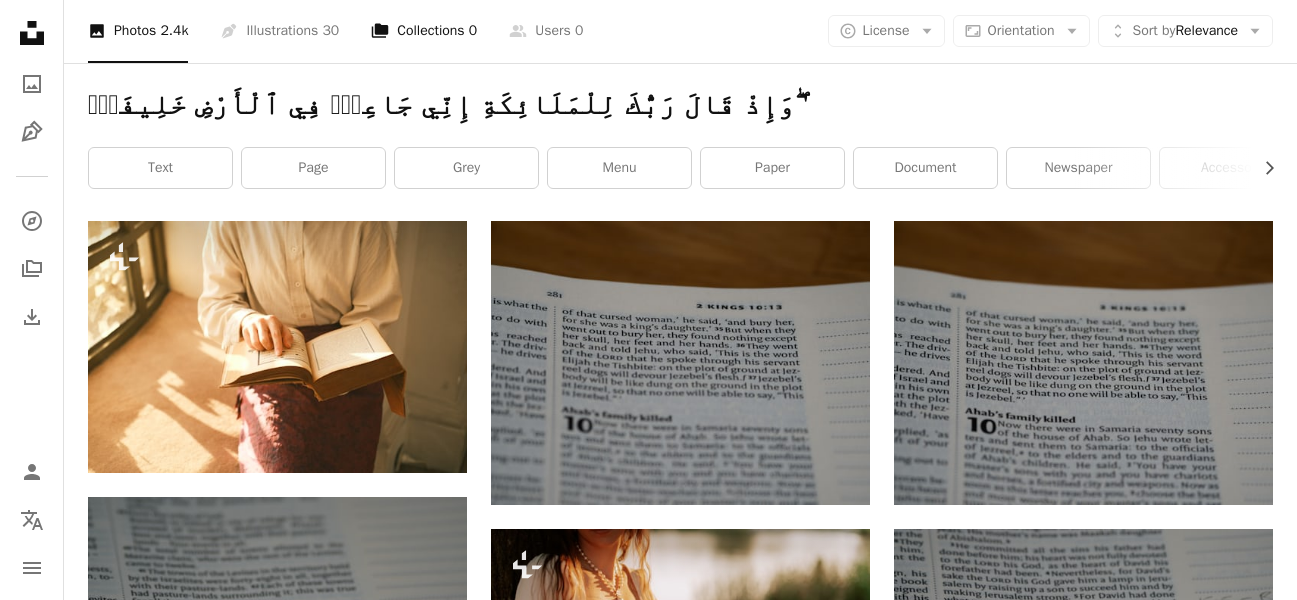 scroll, scrollTop: 0, scrollLeft: 0, axis: both 